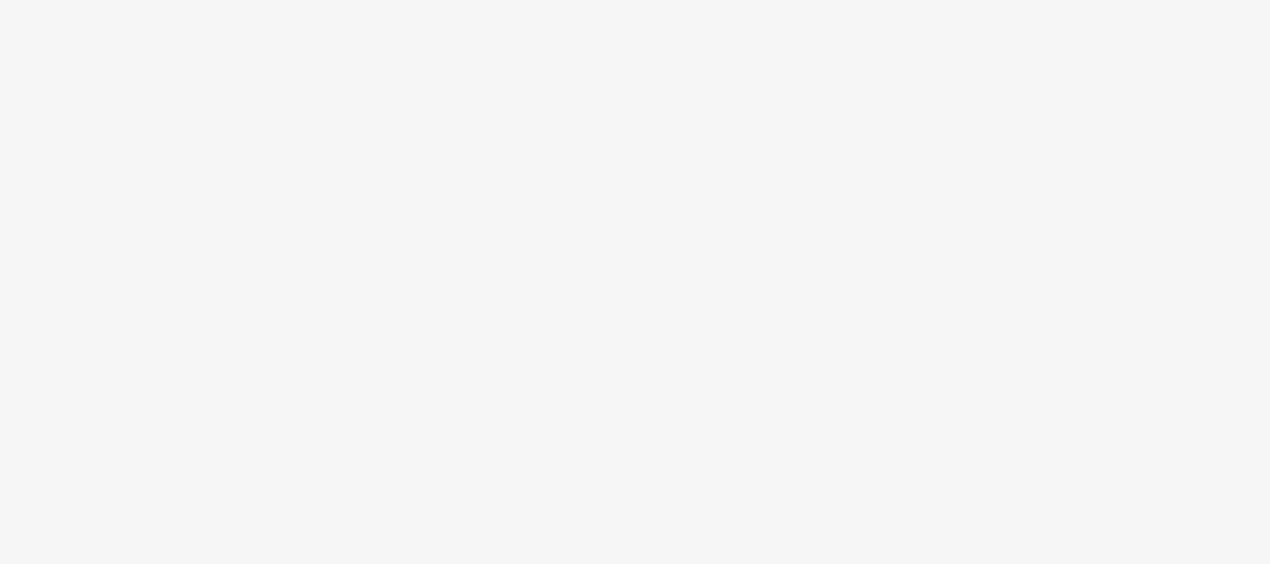 scroll, scrollTop: 0, scrollLeft: 0, axis: both 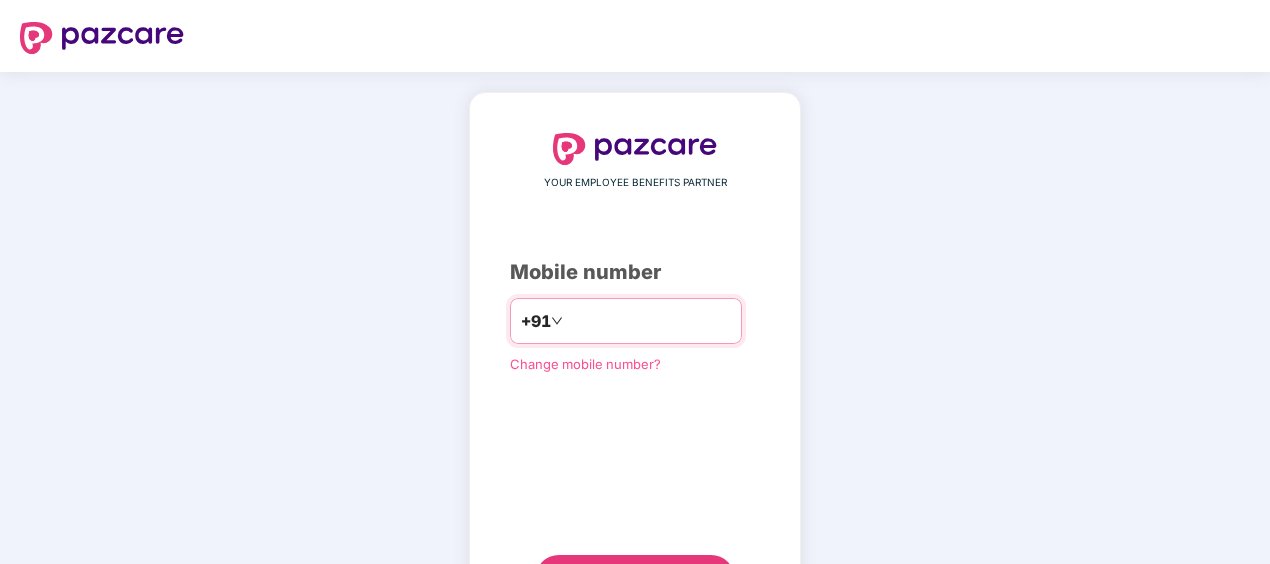 click at bounding box center (649, 321) 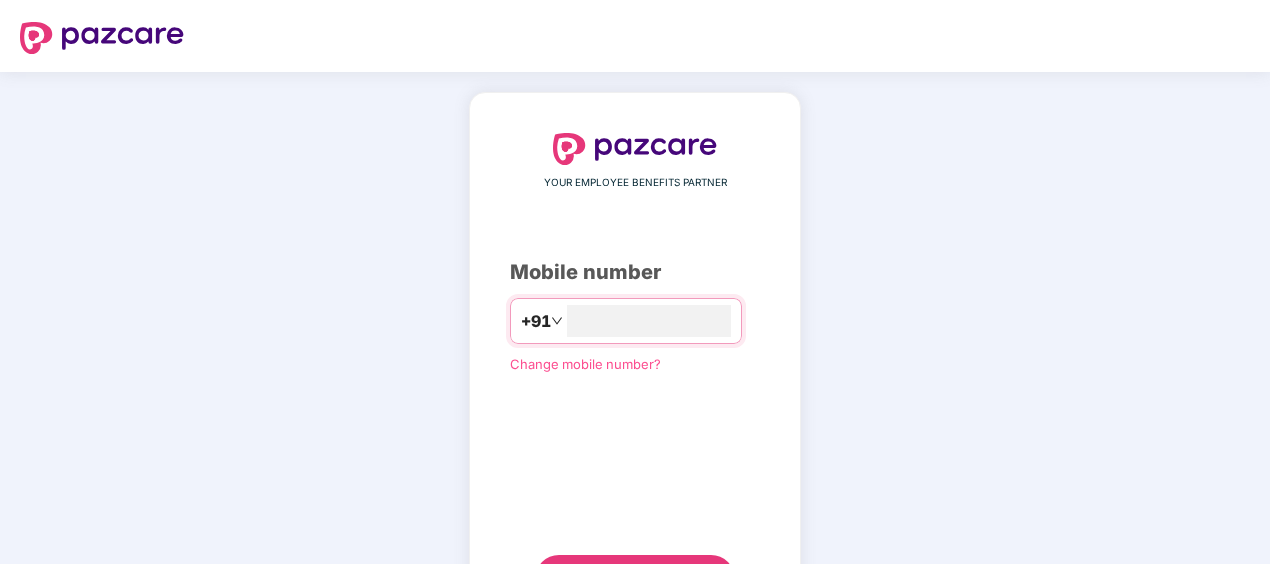 type on "**********" 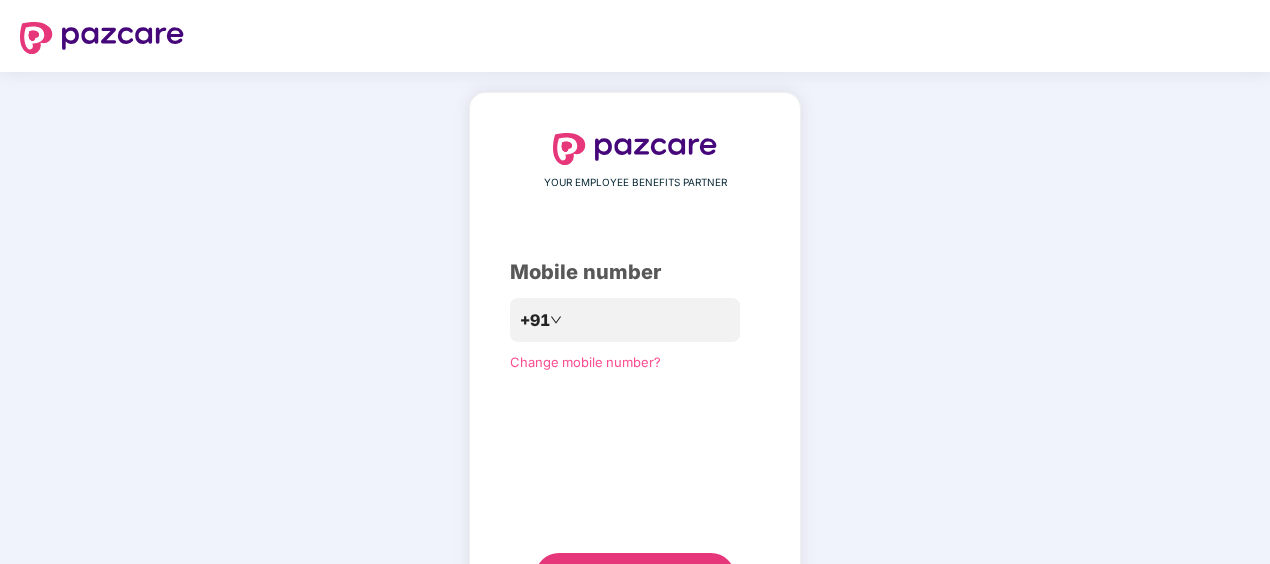click on "**********" at bounding box center [635, 367] 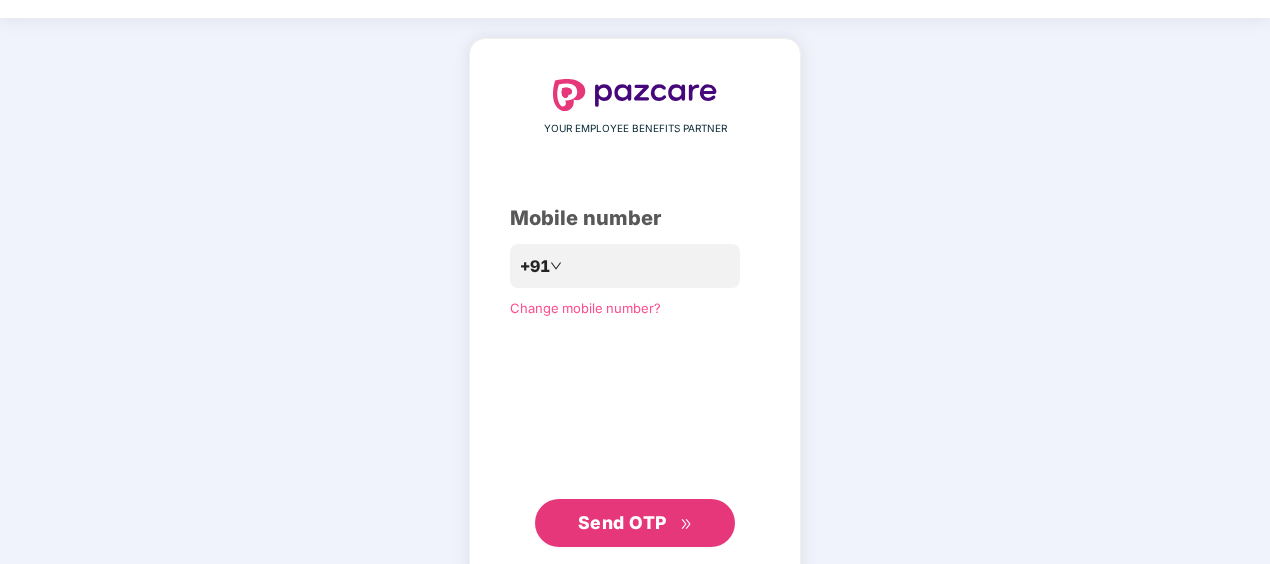 scroll, scrollTop: 96, scrollLeft: 0, axis: vertical 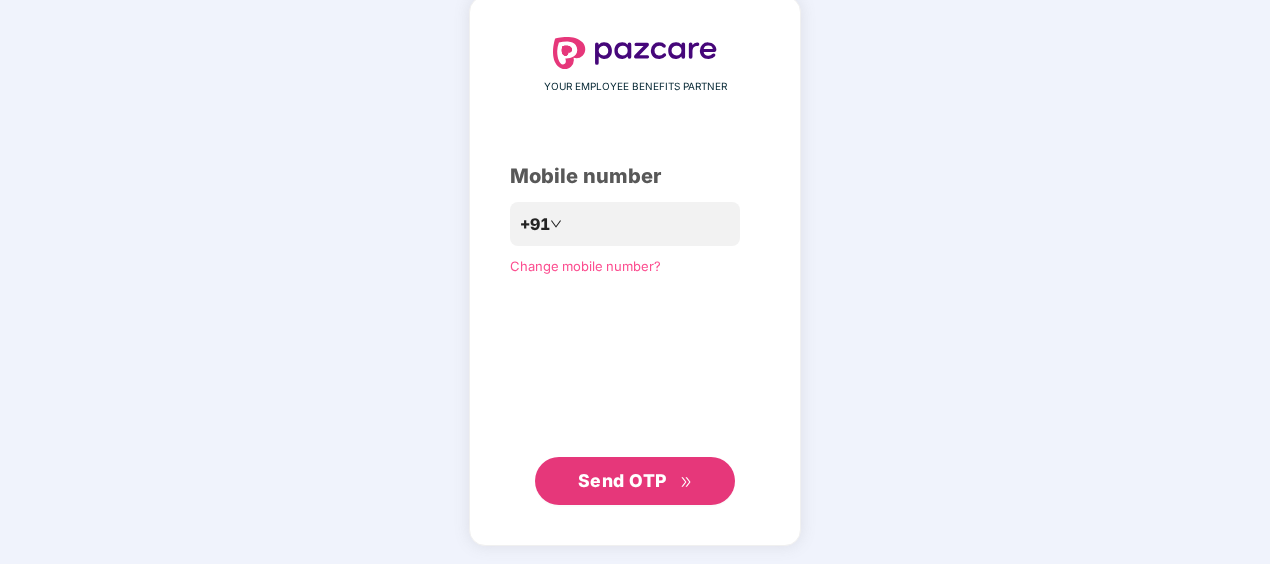 click on "Send OTP" at bounding box center (622, 480) 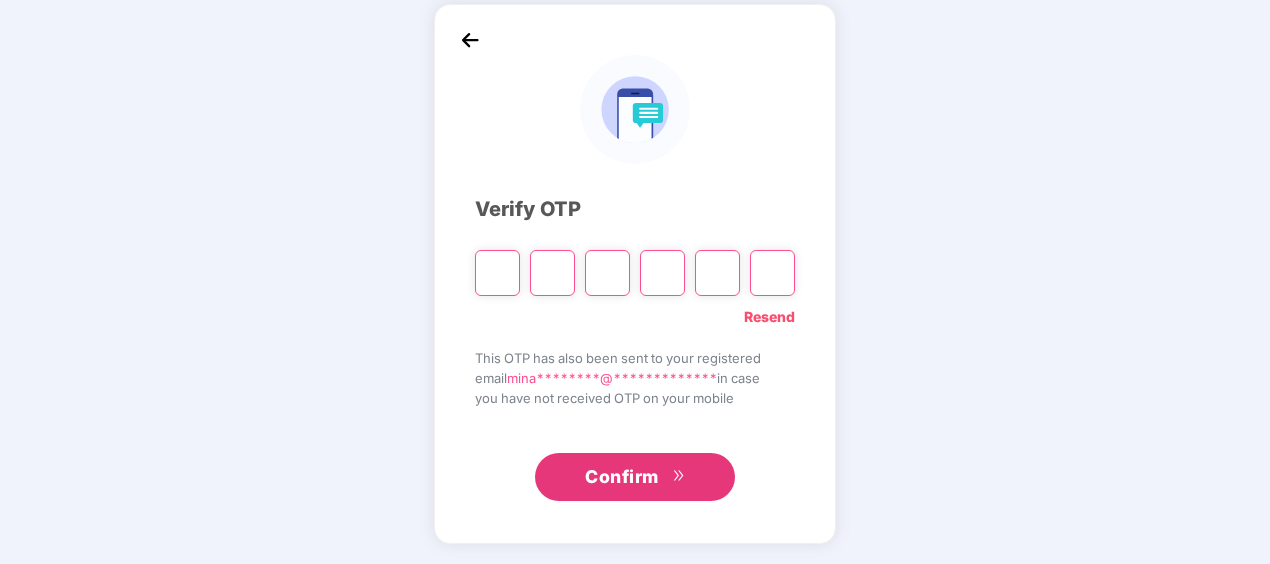 scroll, scrollTop: 88, scrollLeft: 0, axis: vertical 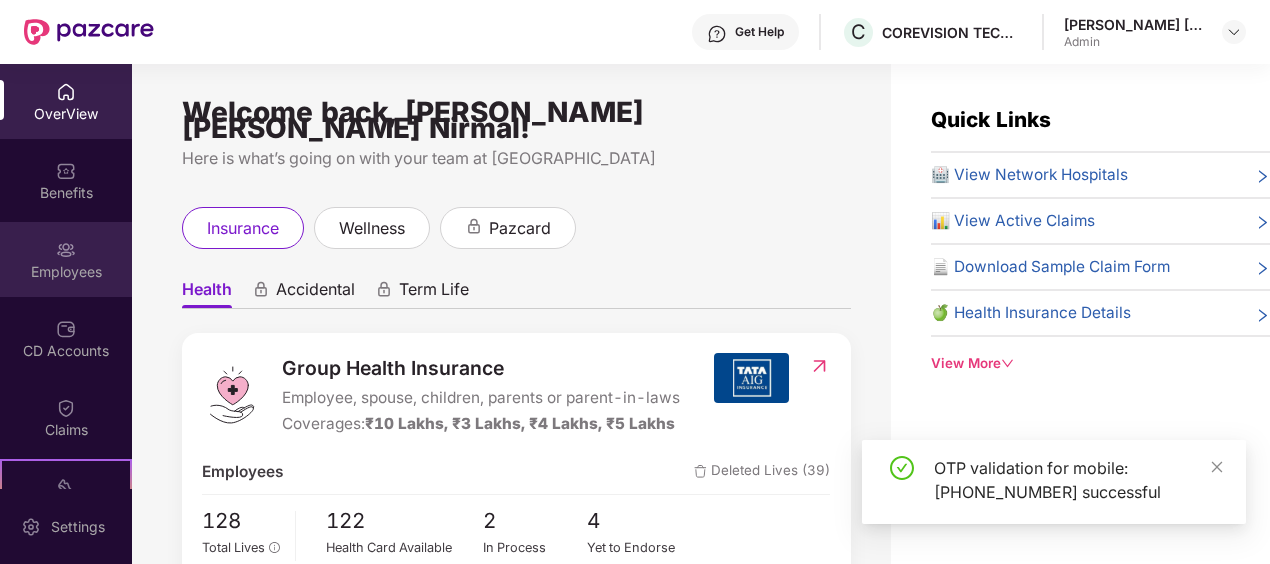 click on "Employees" at bounding box center [66, 259] 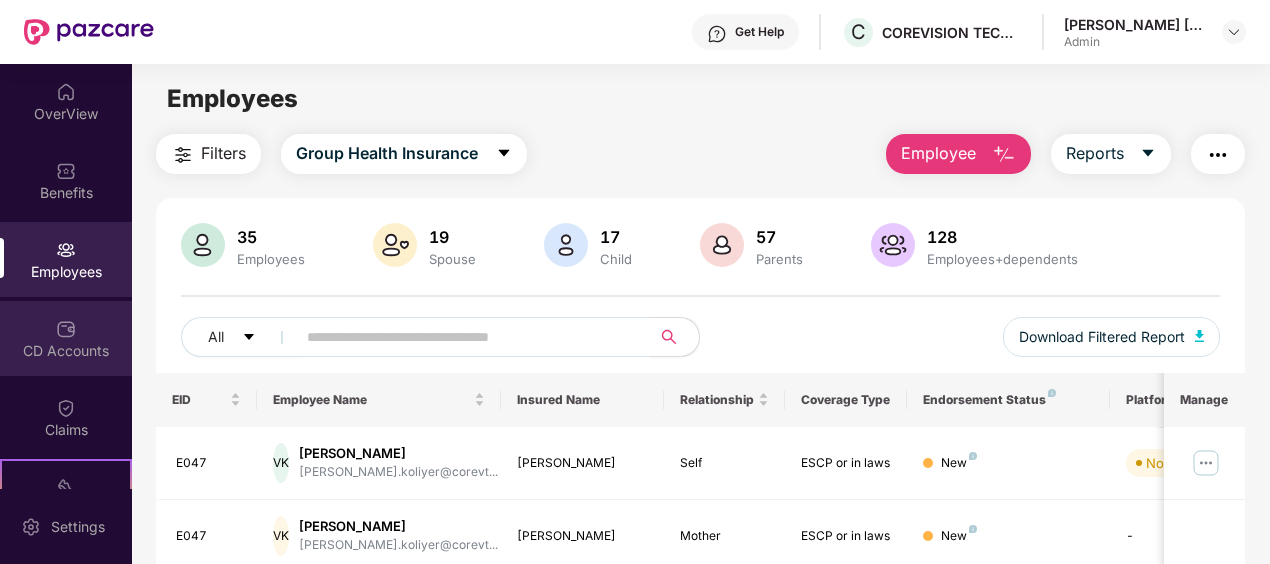 click at bounding box center (66, 329) 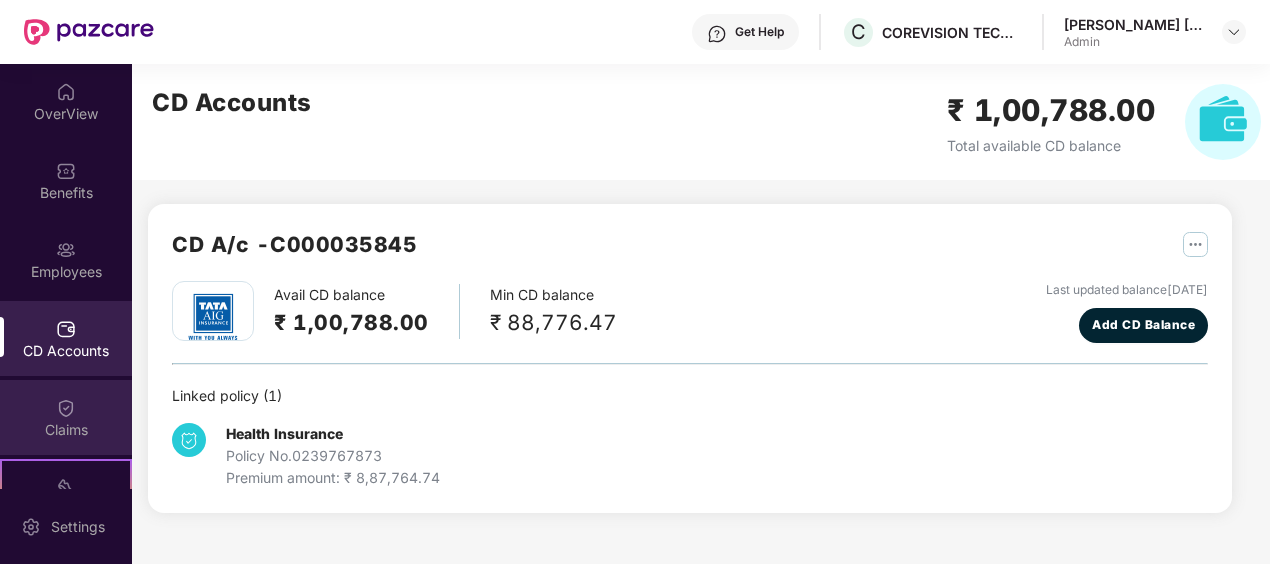 click on "Claims" at bounding box center (66, 417) 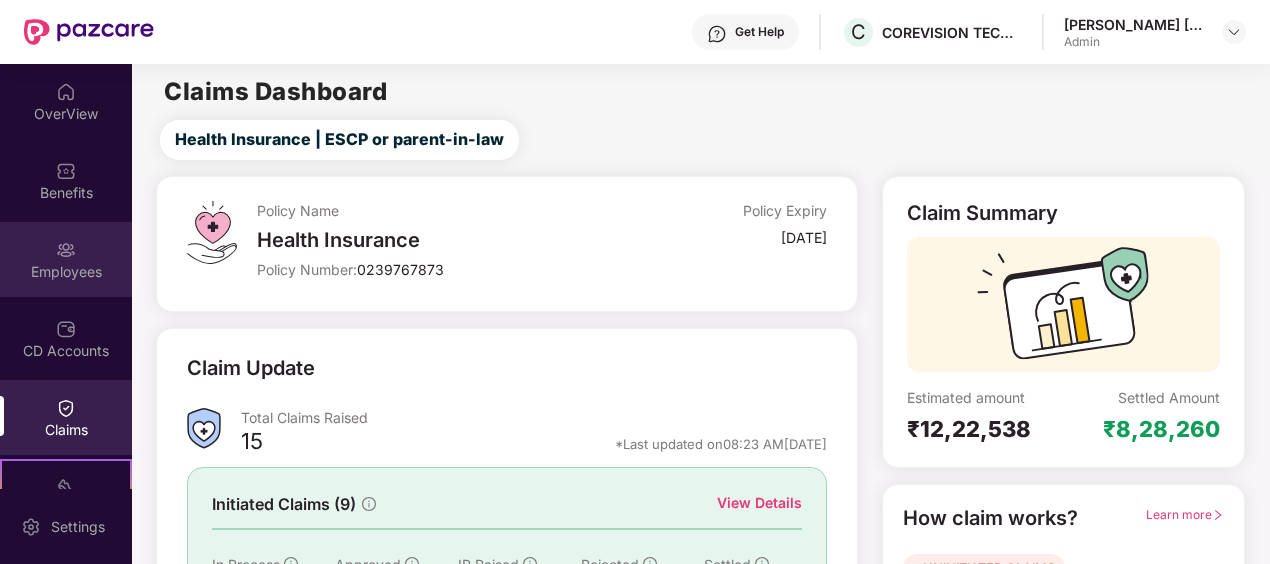click on "Employees" at bounding box center (66, 259) 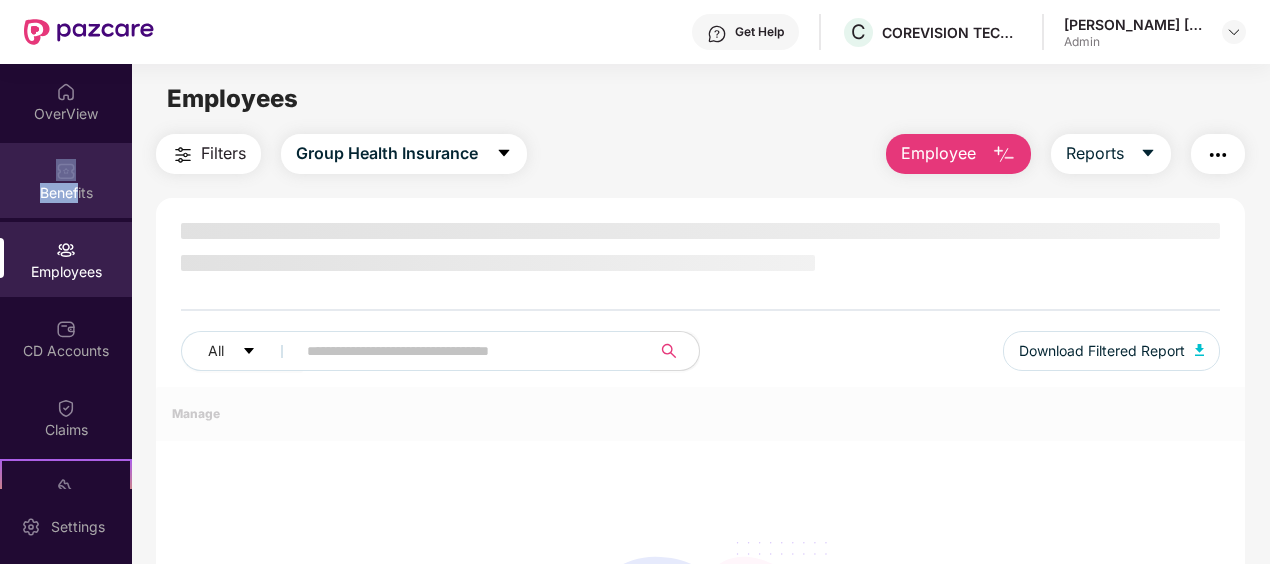click on "Benefits" at bounding box center (66, 180) 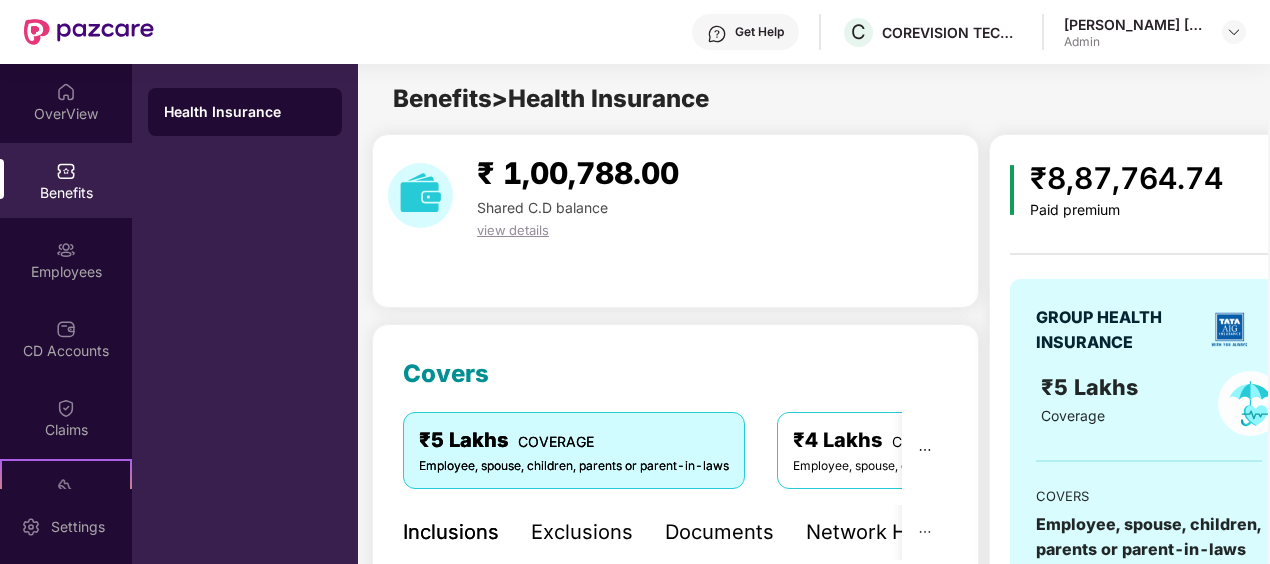 scroll, scrollTop: 206, scrollLeft: 0, axis: vertical 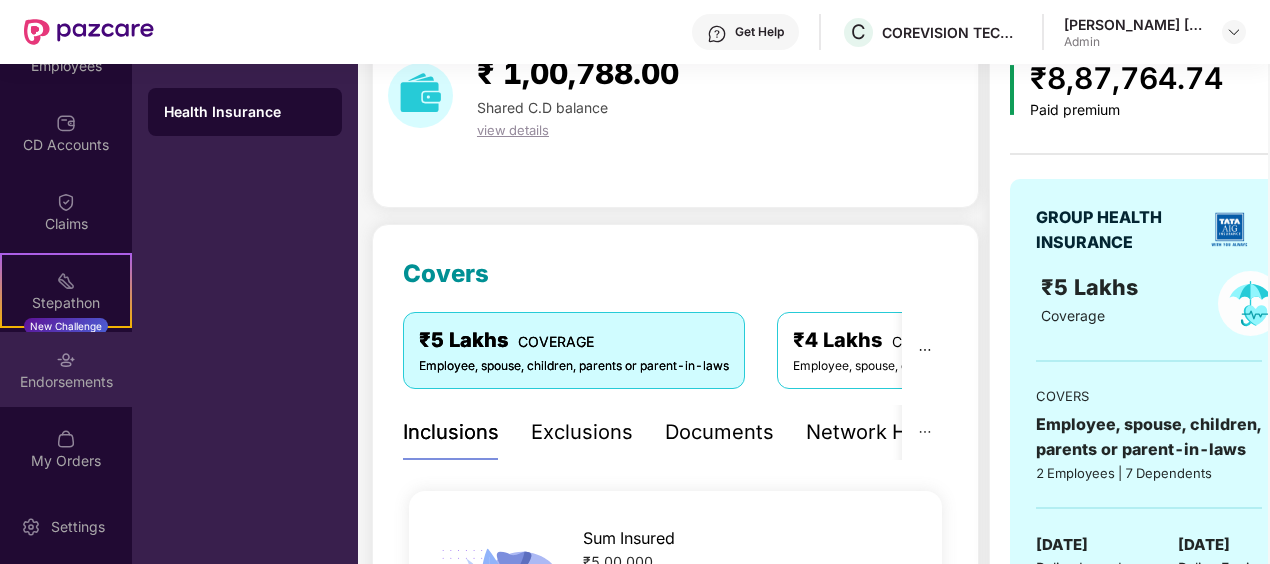 click at bounding box center [66, 360] 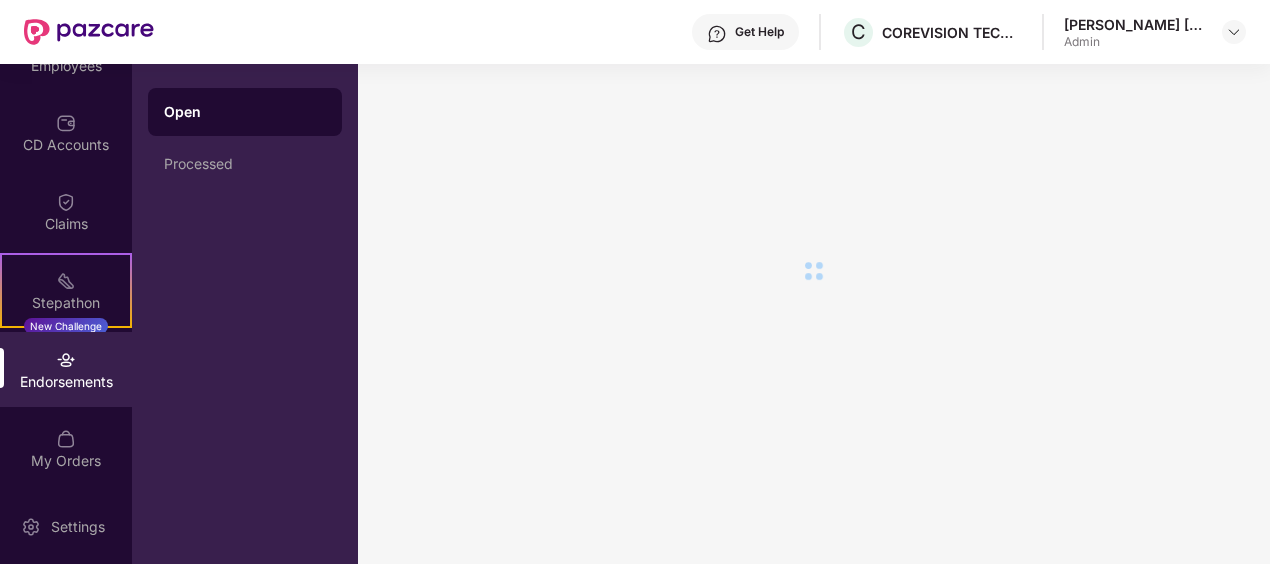 scroll, scrollTop: 0, scrollLeft: 0, axis: both 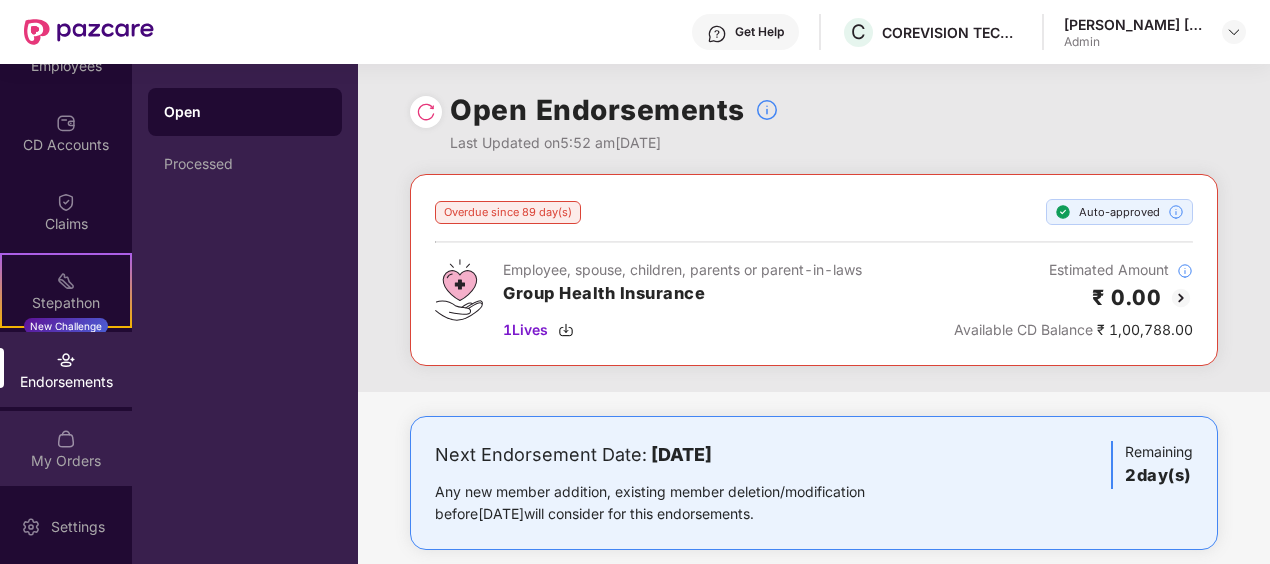 click on "My Orders" at bounding box center [66, 448] 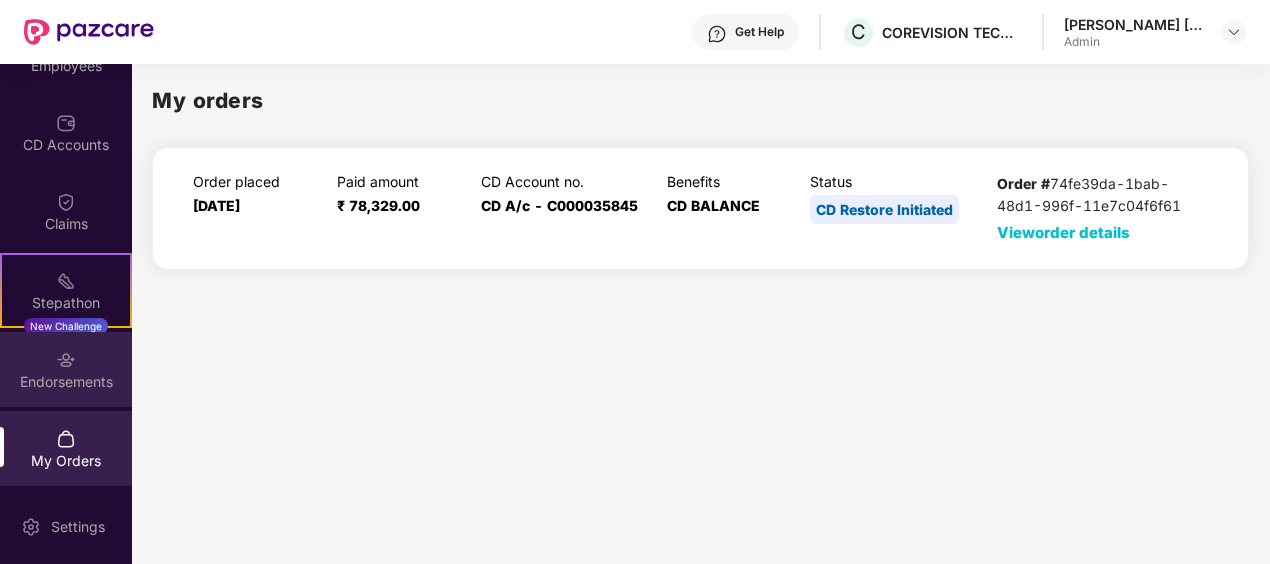 click on "Endorsements" at bounding box center (66, 382) 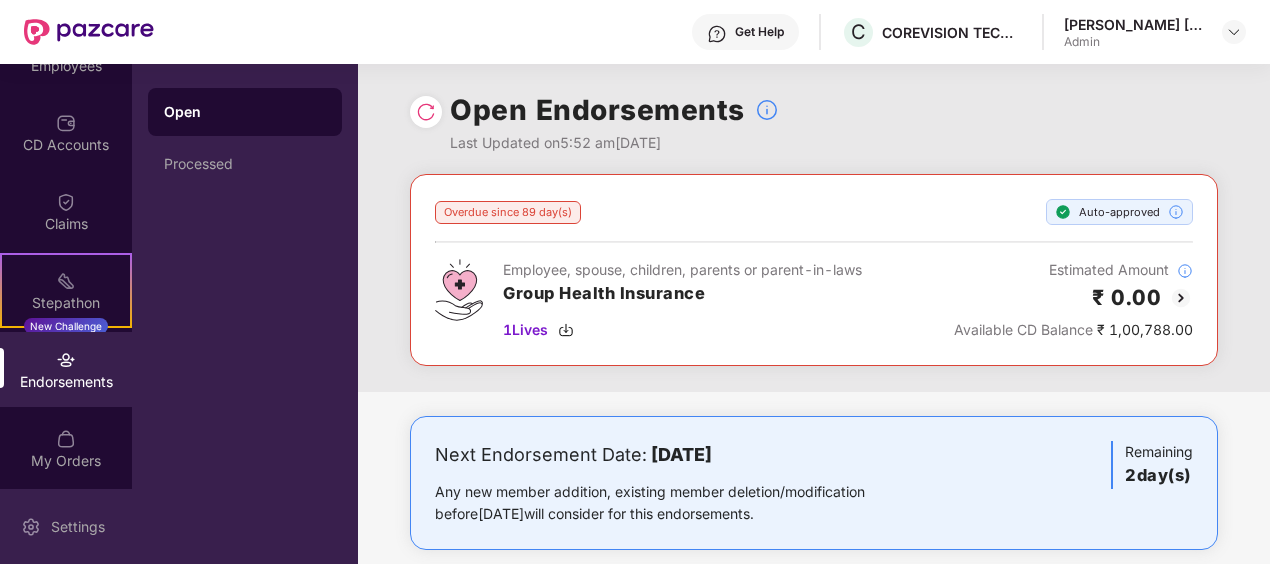 click on "Settings" at bounding box center [78, 527] 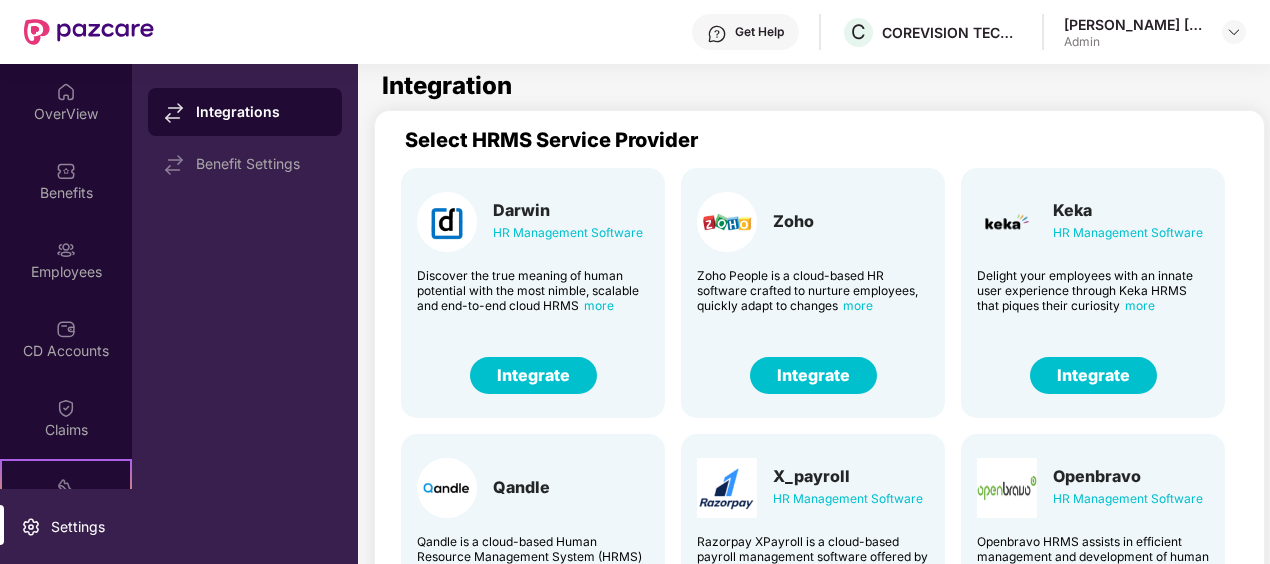 scroll, scrollTop: 0, scrollLeft: 0, axis: both 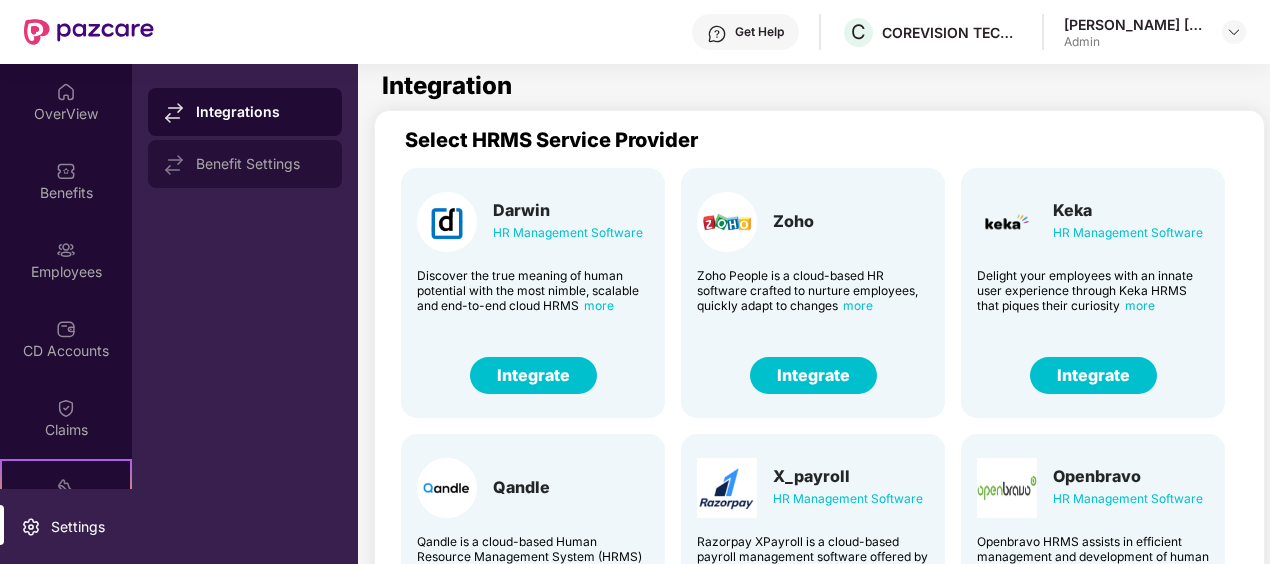 click on "Benefit Settings" at bounding box center [261, 164] 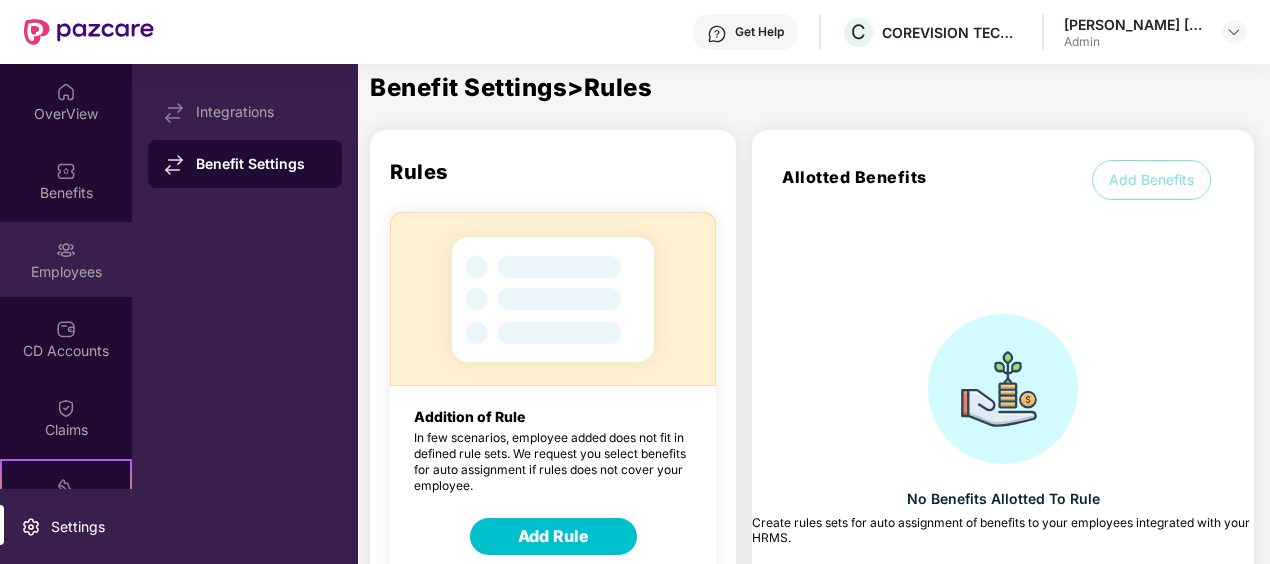 click on "Employees" at bounding box center (66, 272) 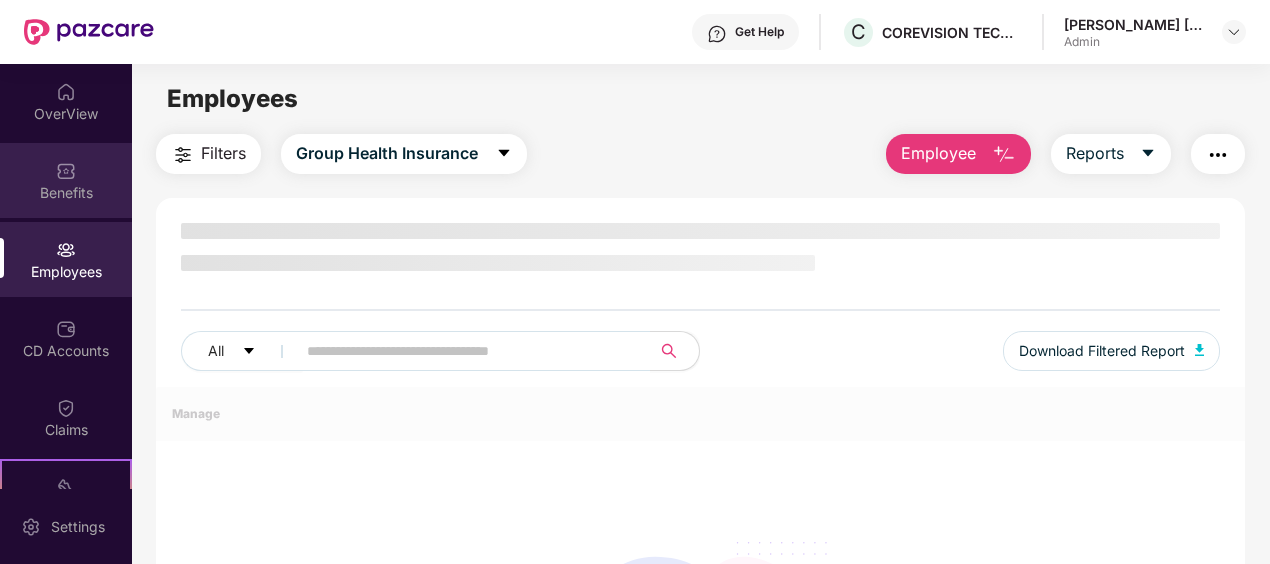 click on "Benefits" at bounding box center [66, 193] 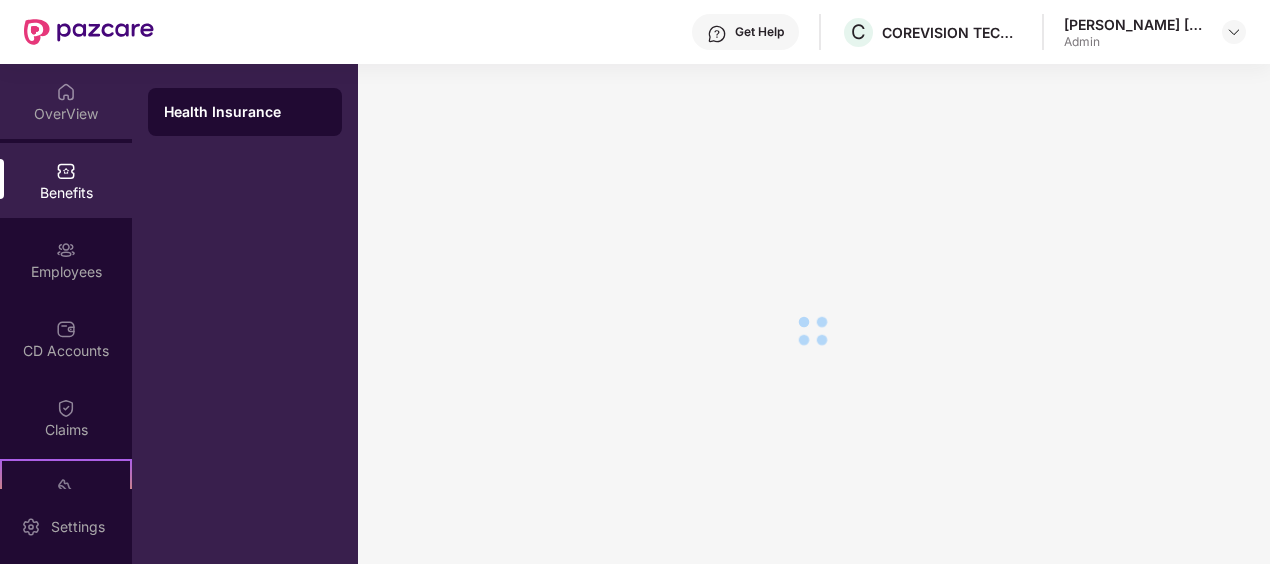 click on "OverView" at bounding box center (66, 114) 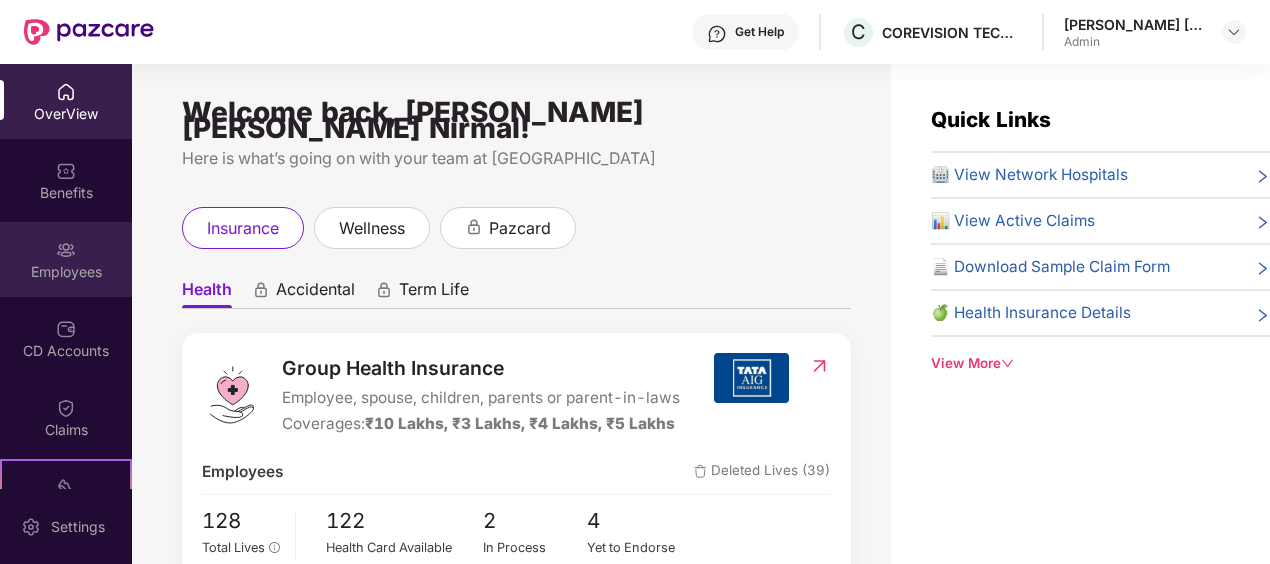 click on "Employees" at bounding box center (66, 272) 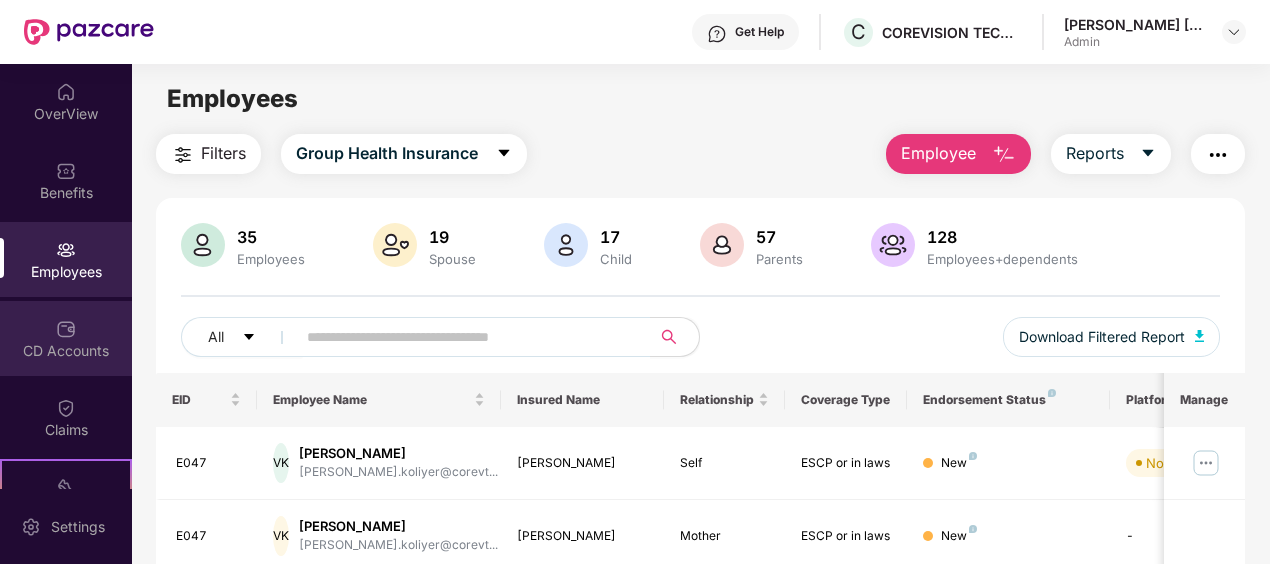 click on "CD Accounts" at bounding box center (66, 338) 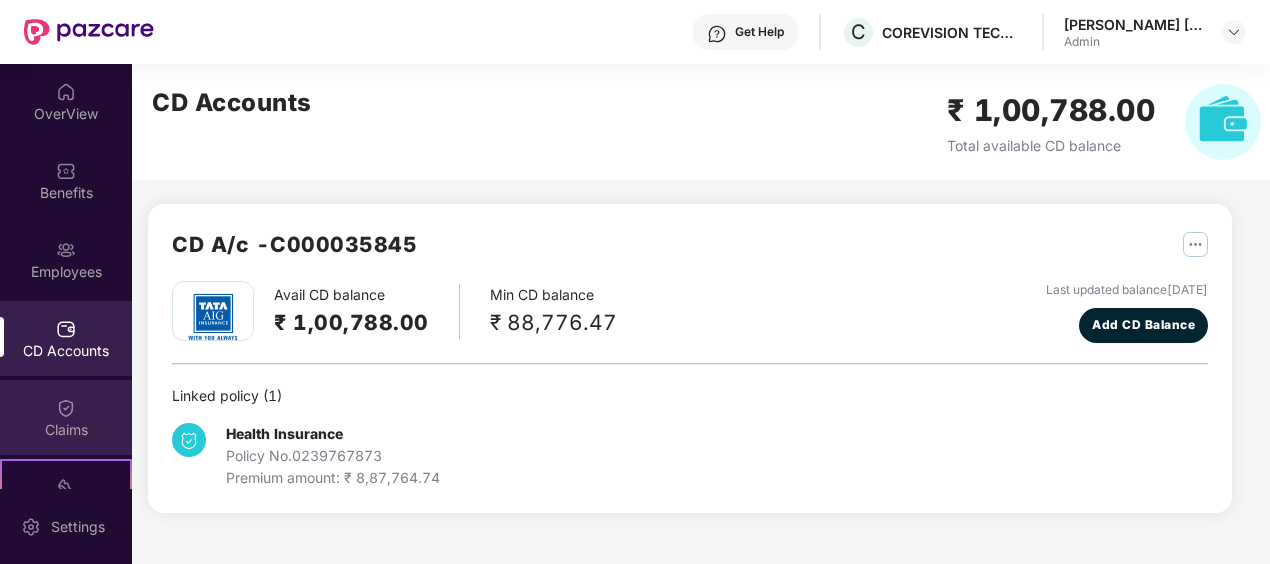 click at bounding box center [66, 408] 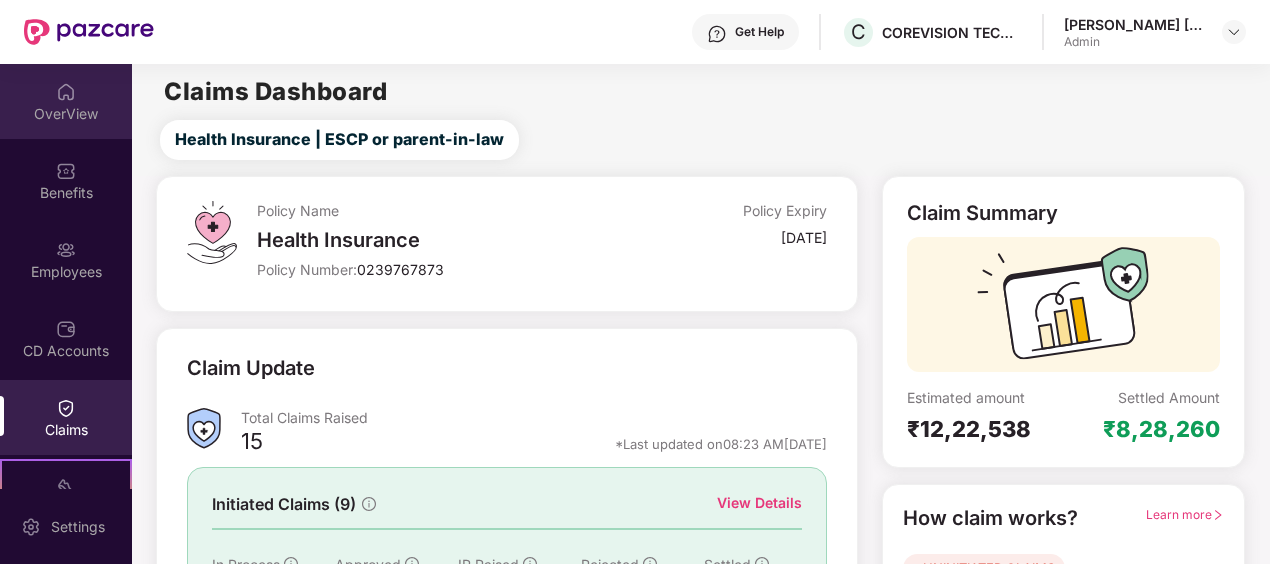 click on "OverView" at bounding box center (66, 114) 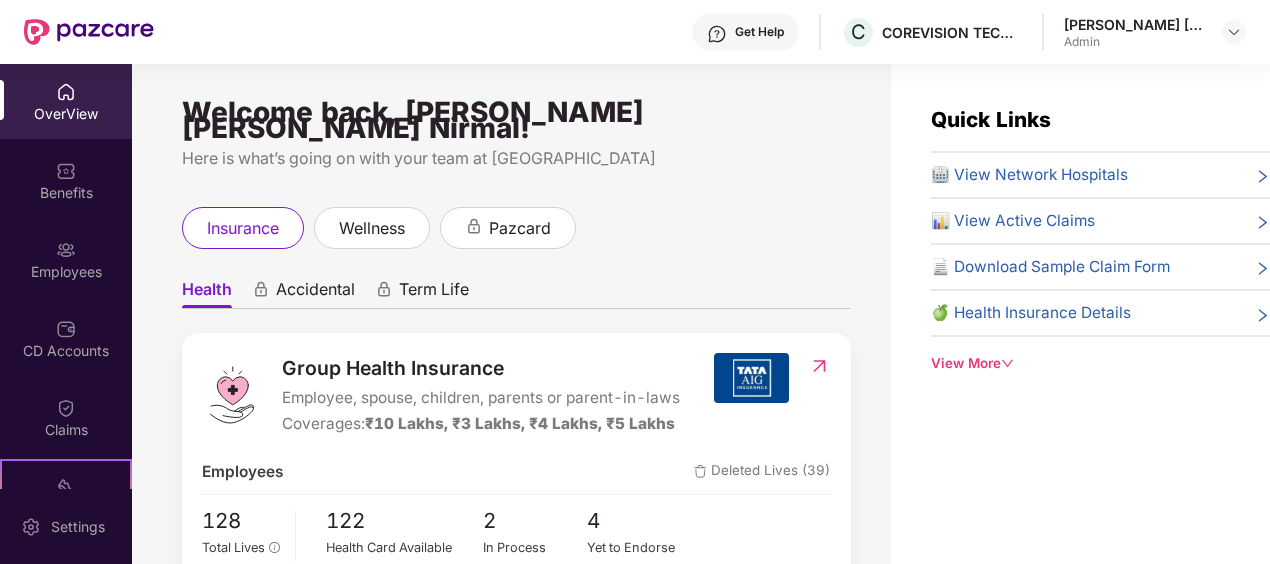 click at bounding box center (66, 171) 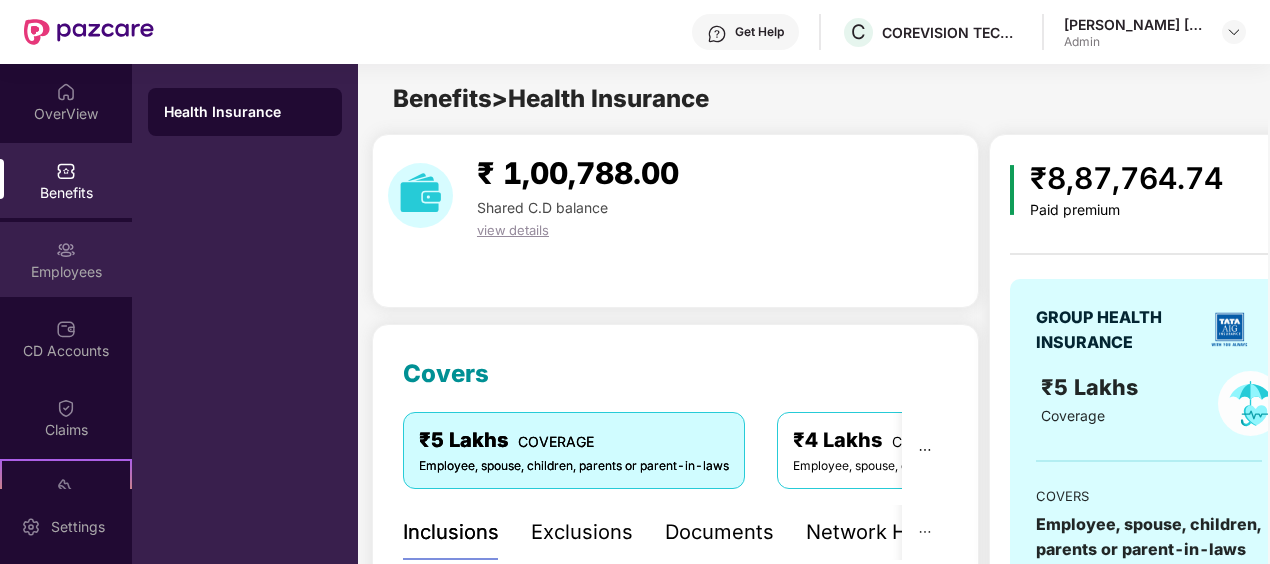 click on "Employees" at bounding box center (66, 272) 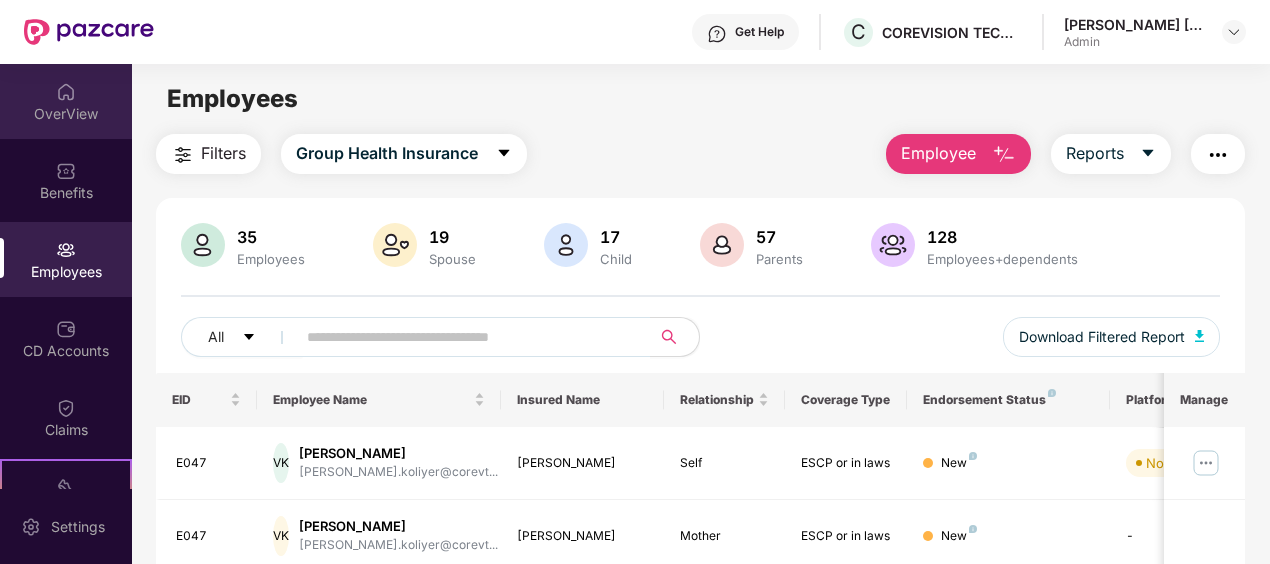 click at bounding box center (66, 92) 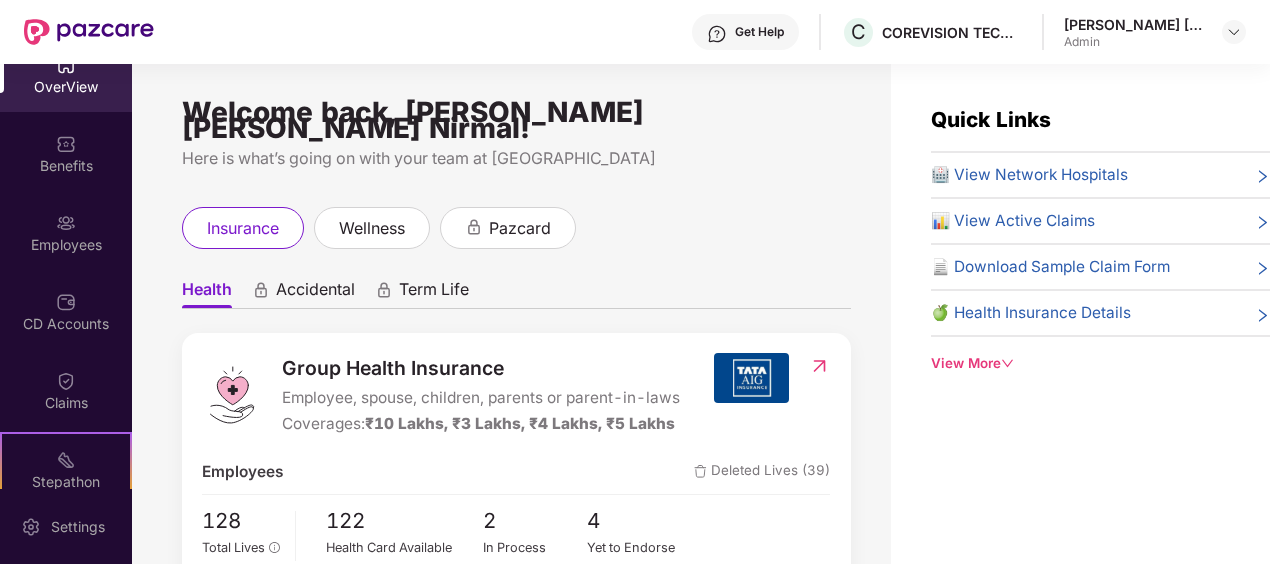 scroll, scrollTop: 0, scrollLeft: 0, axis: both 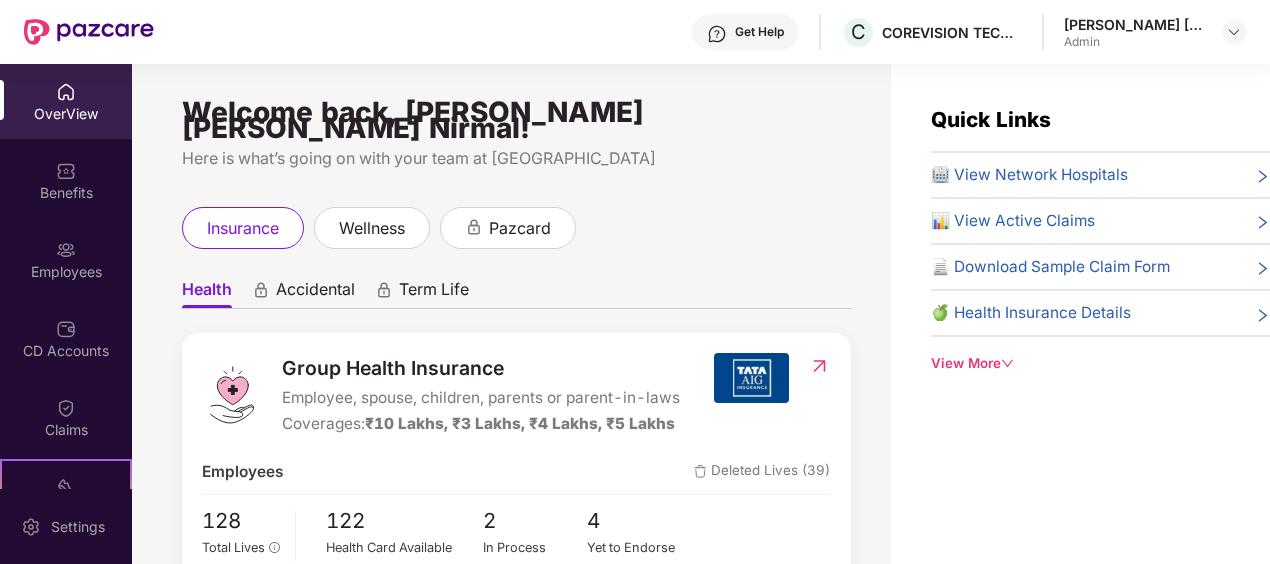 click on "OverView" at bounding box center [66, 114] 